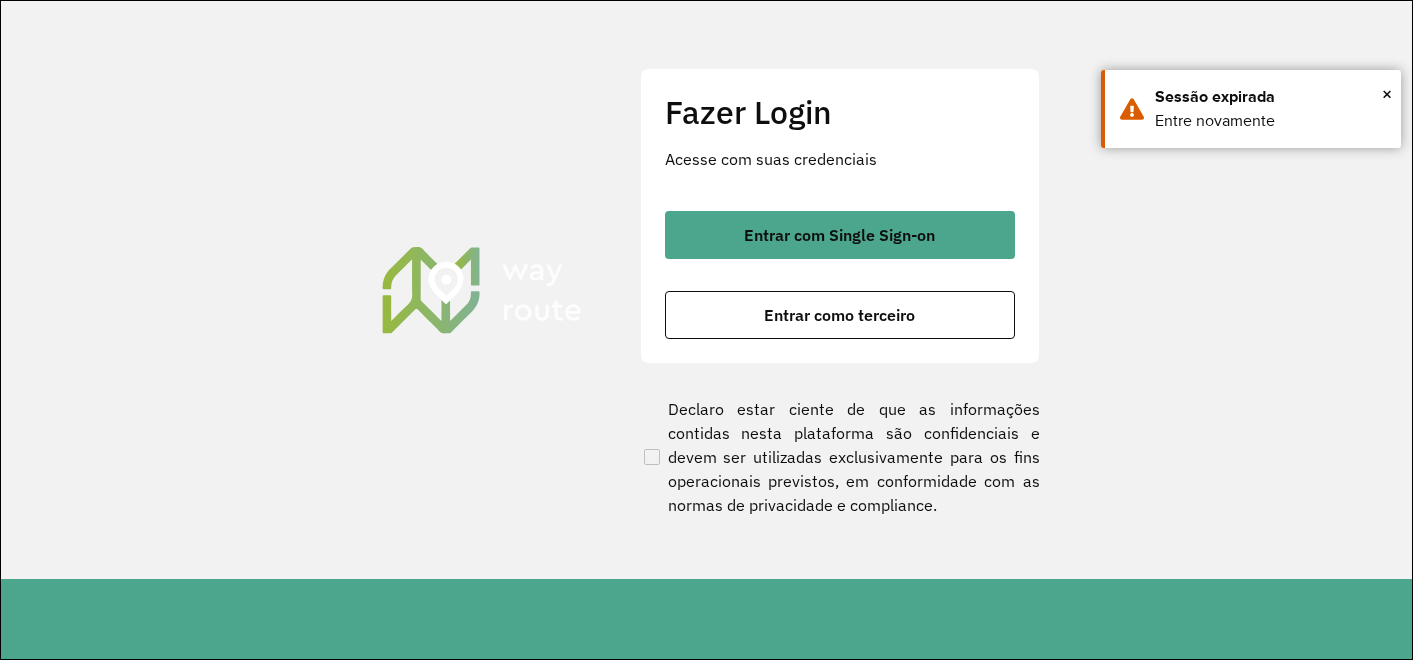 scroll, scrollTop: 0, scrollLeft: 0, axis: both 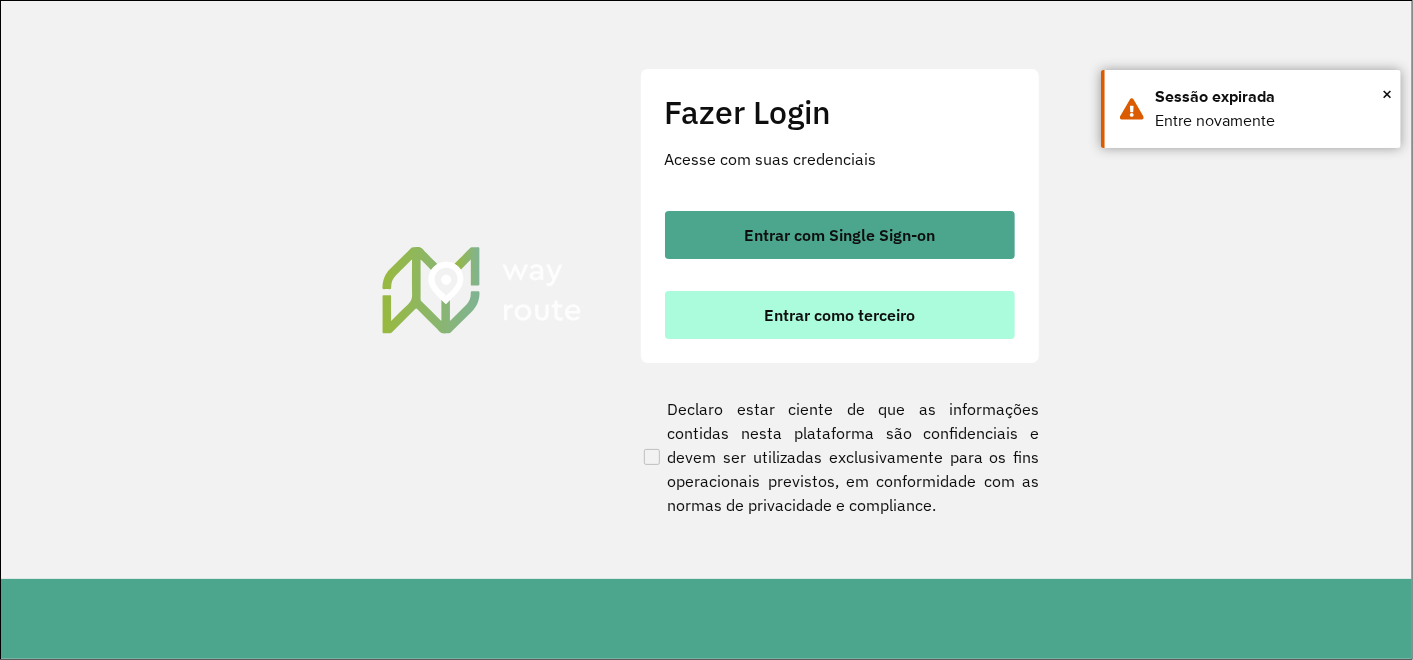 click on "Entrar como terceiro" at bounding box center (839, 315) 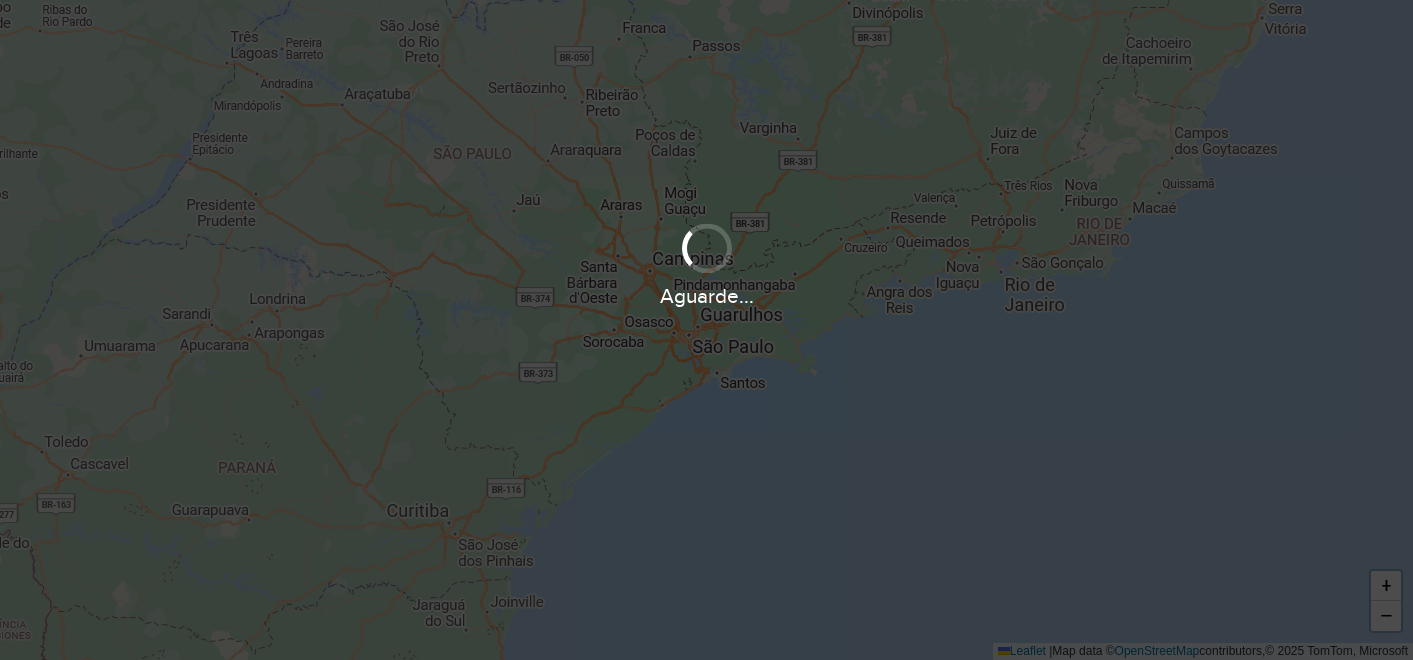 scroll, scrollTop: 0, scrollLeft: 0, axis: both 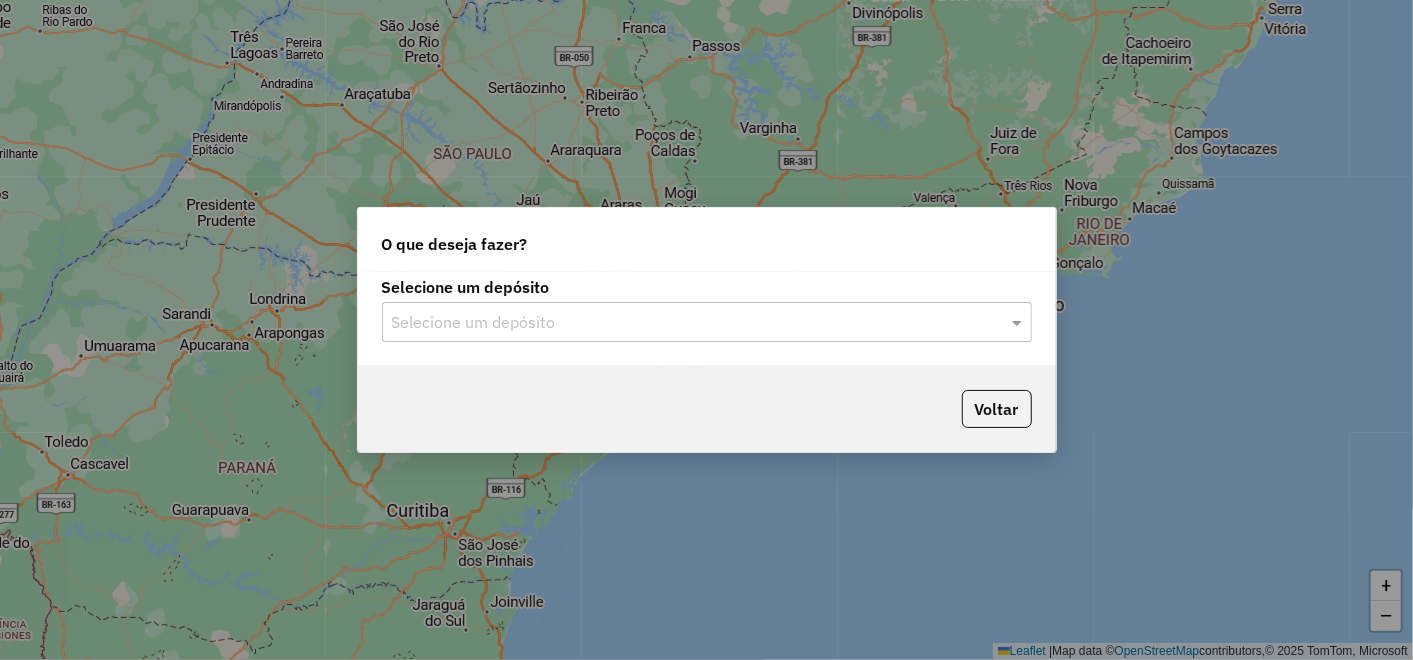 click on "Selecione um depósito" 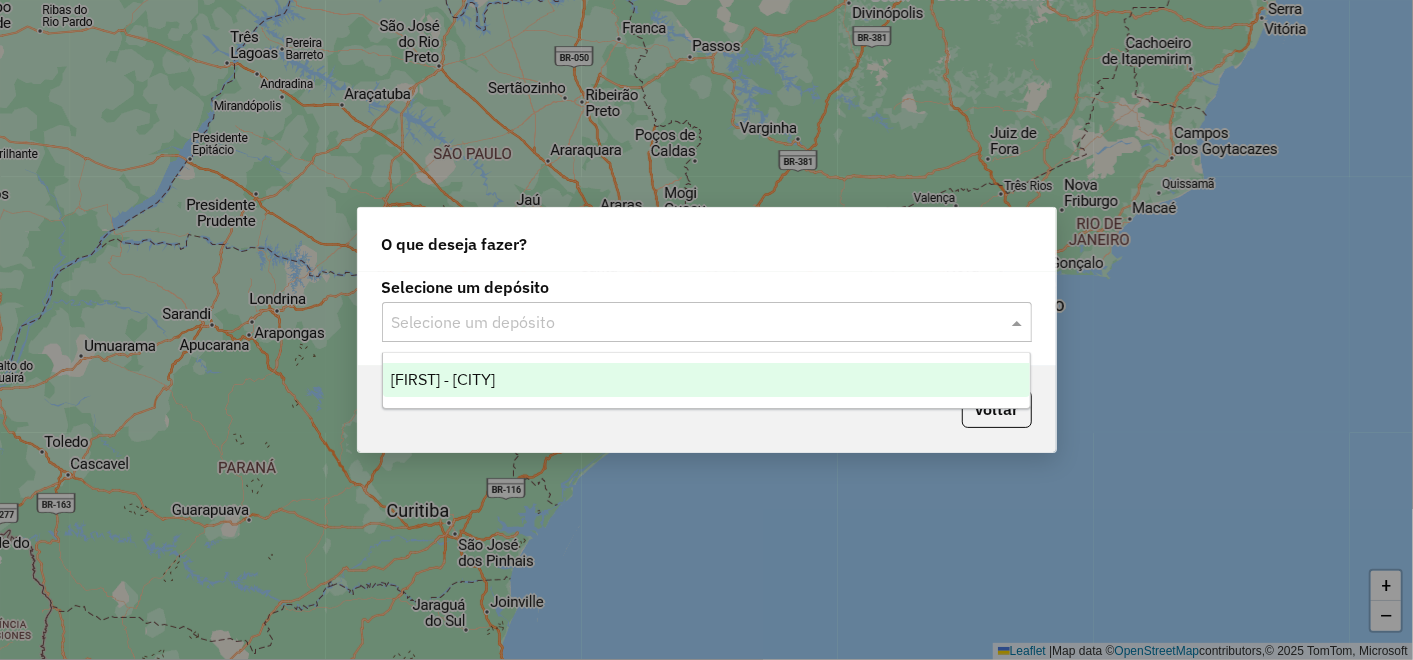 click on "[FIRST] - [CITY]" at bounding box center [706, 380] 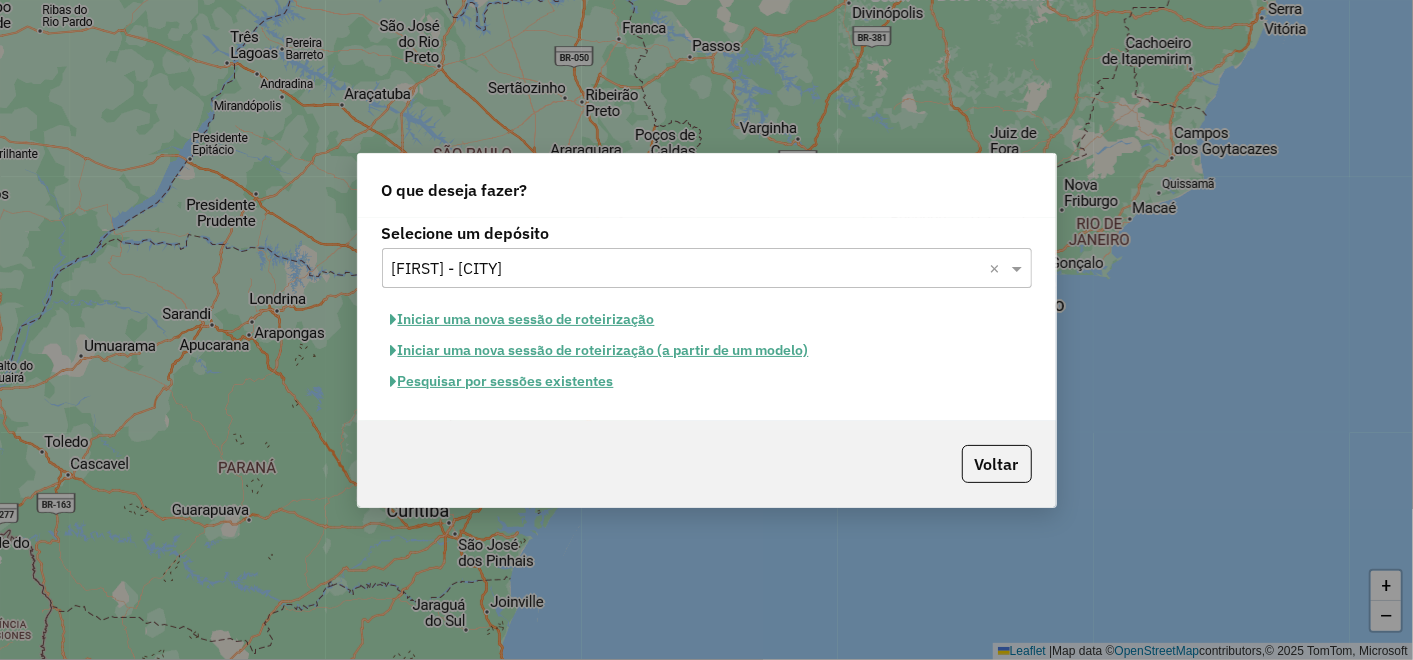 click on "Pesquisar por sessões existentes" 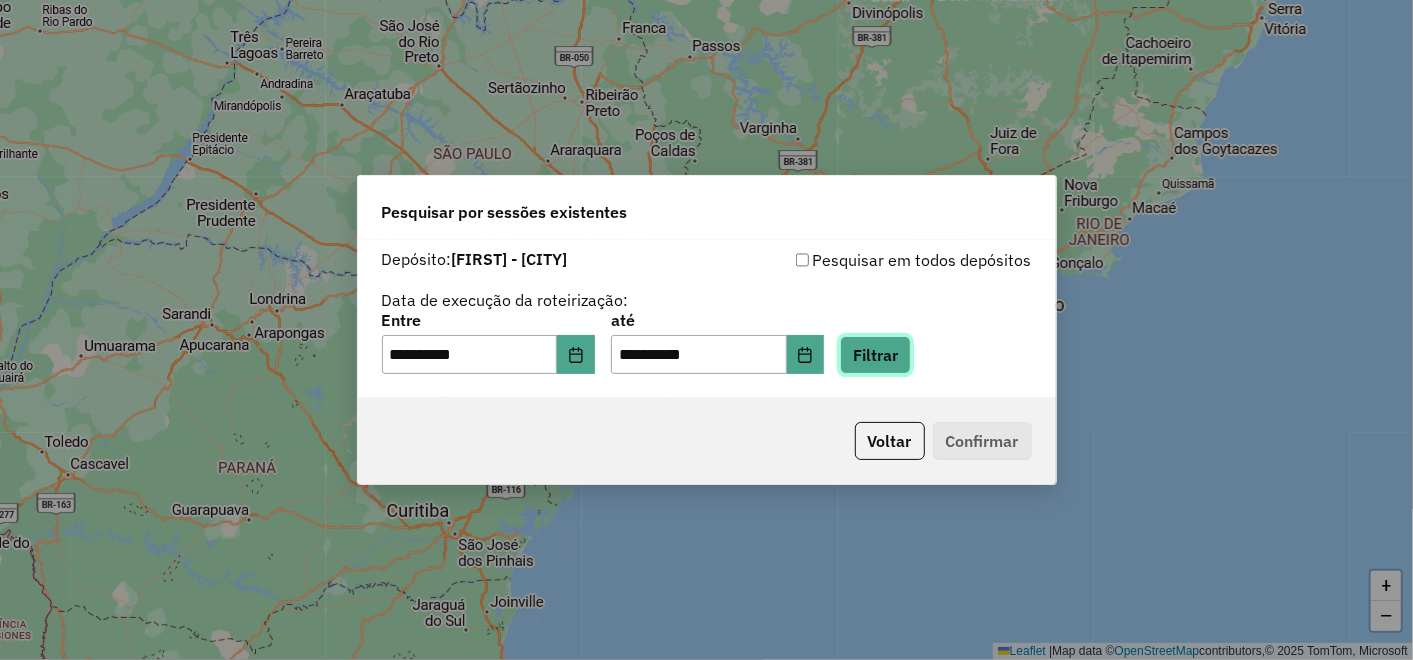 click on "Filtrar" 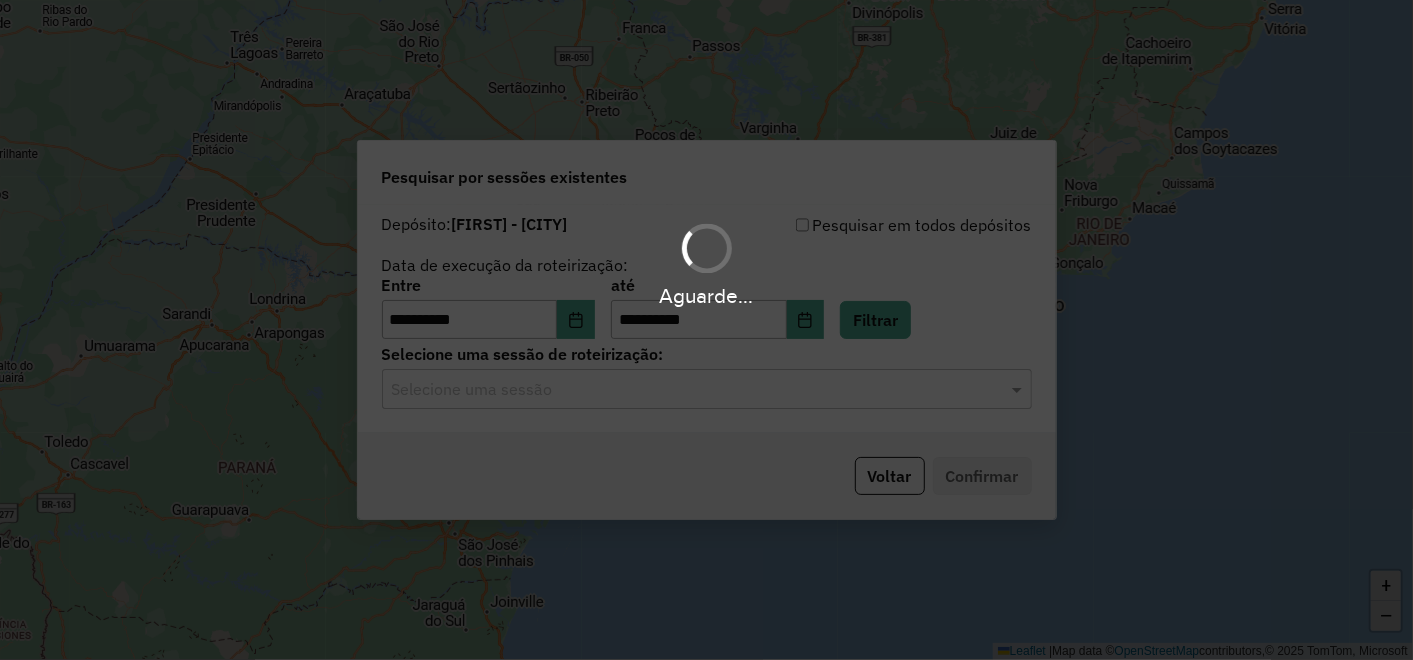 click on "Aguarde..." at bounding box center [706, 330] 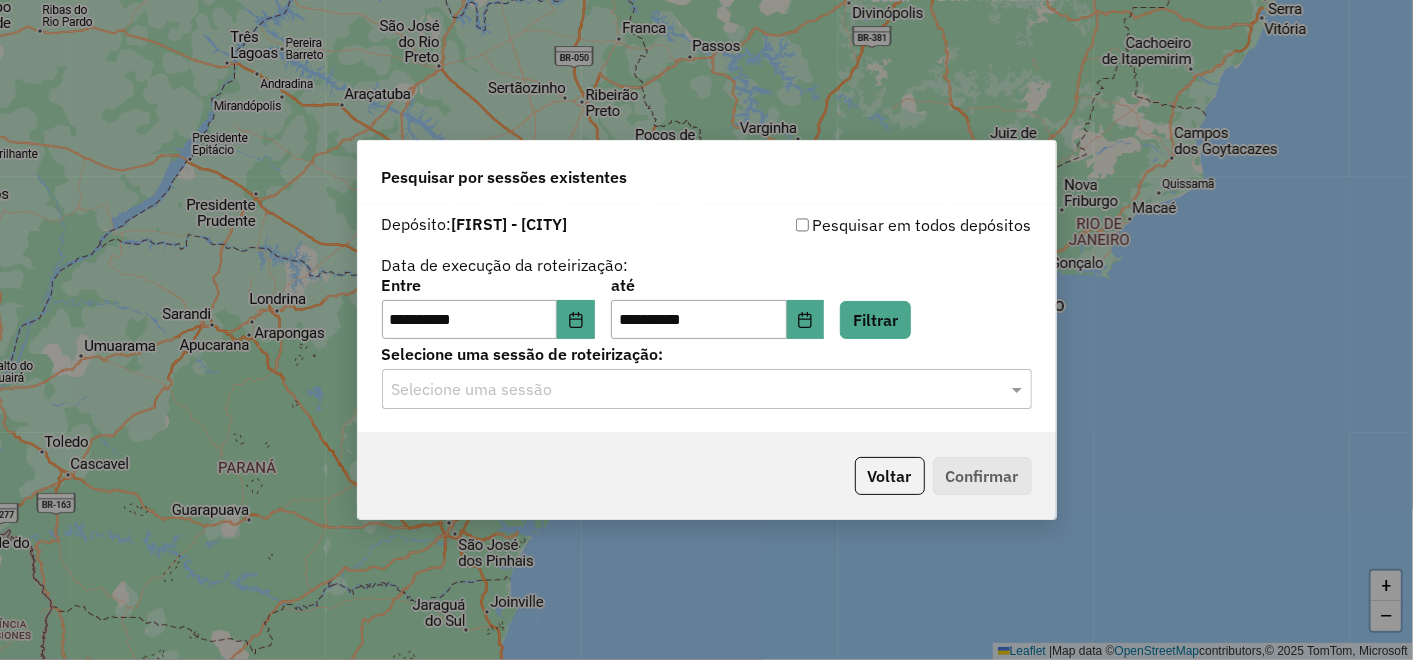 click on "Selecione uma sessão" 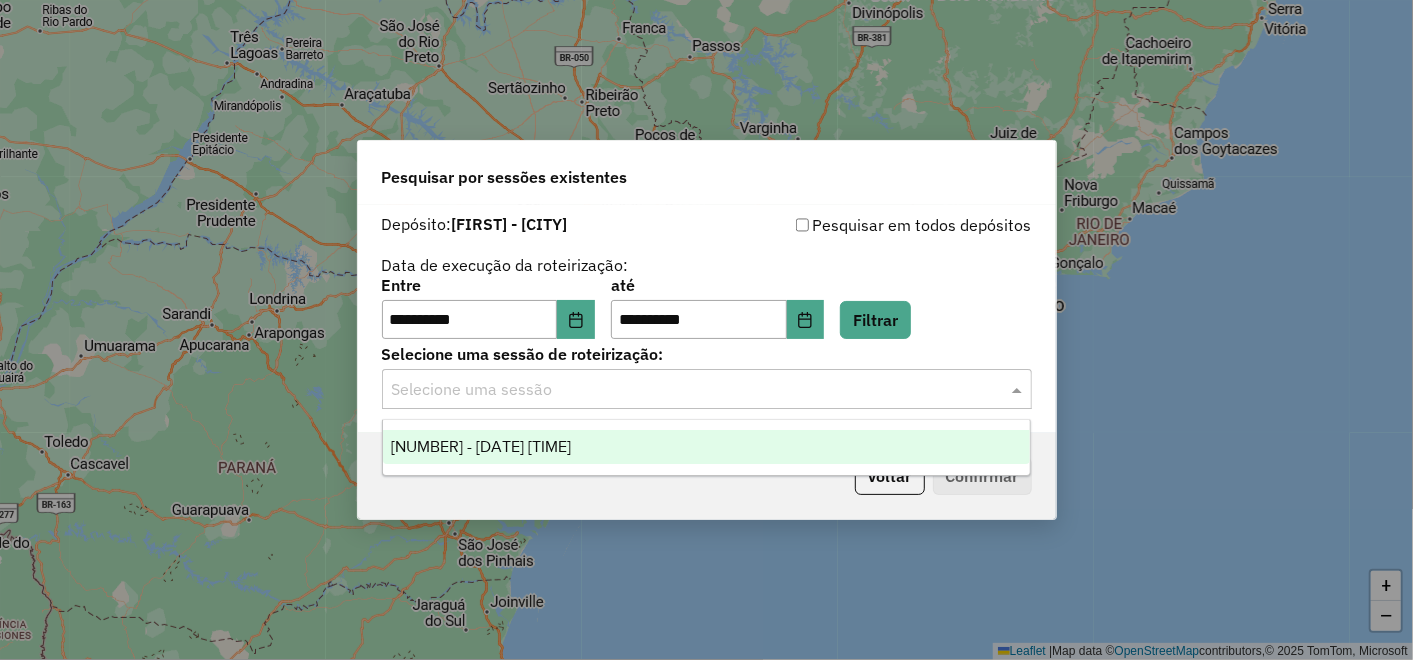 click on "[NUMBER] - [DATE] [TIME]" at bounding box center (481, 446) 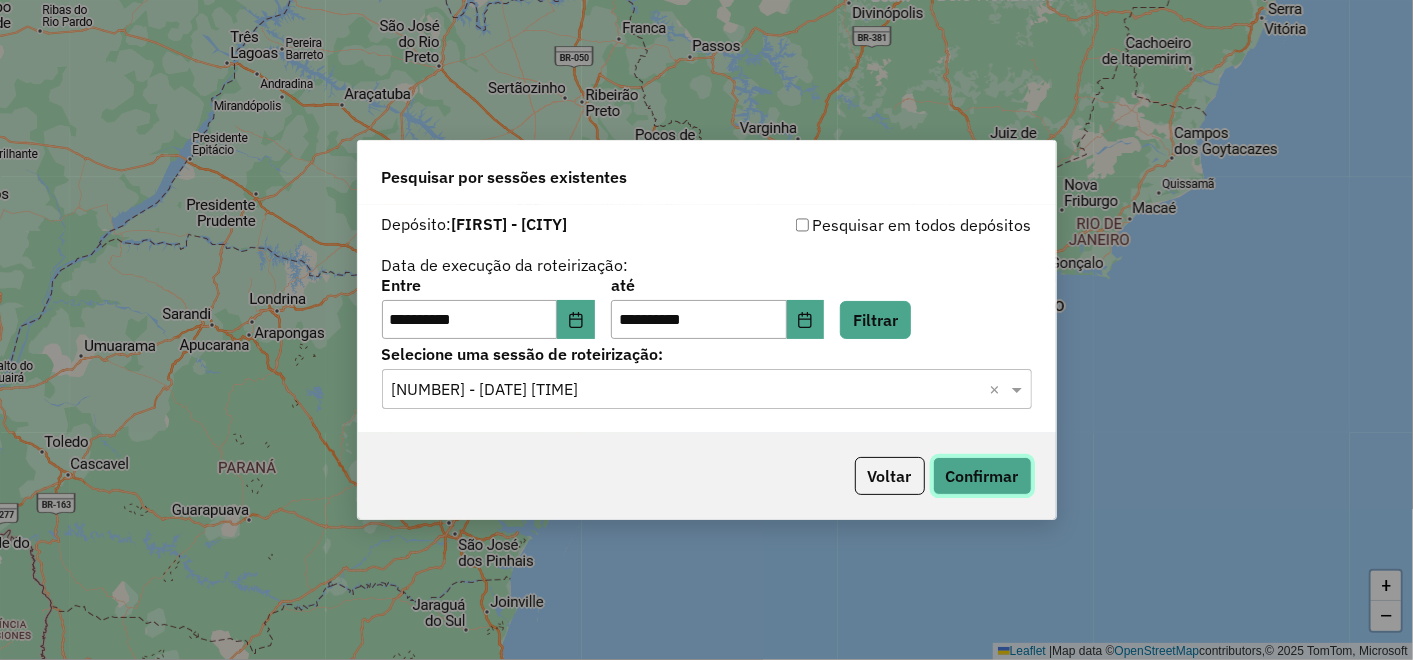 click on "Confirmar" 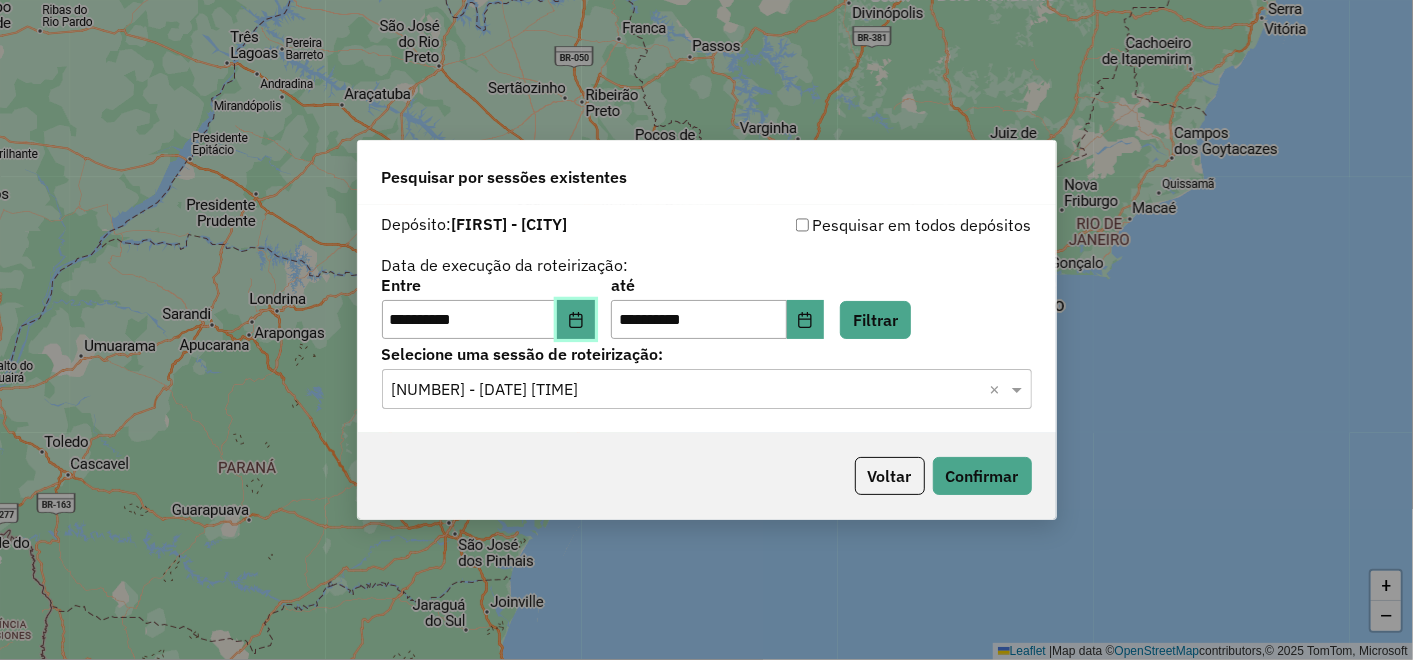 click at bounding box center (576, 320) 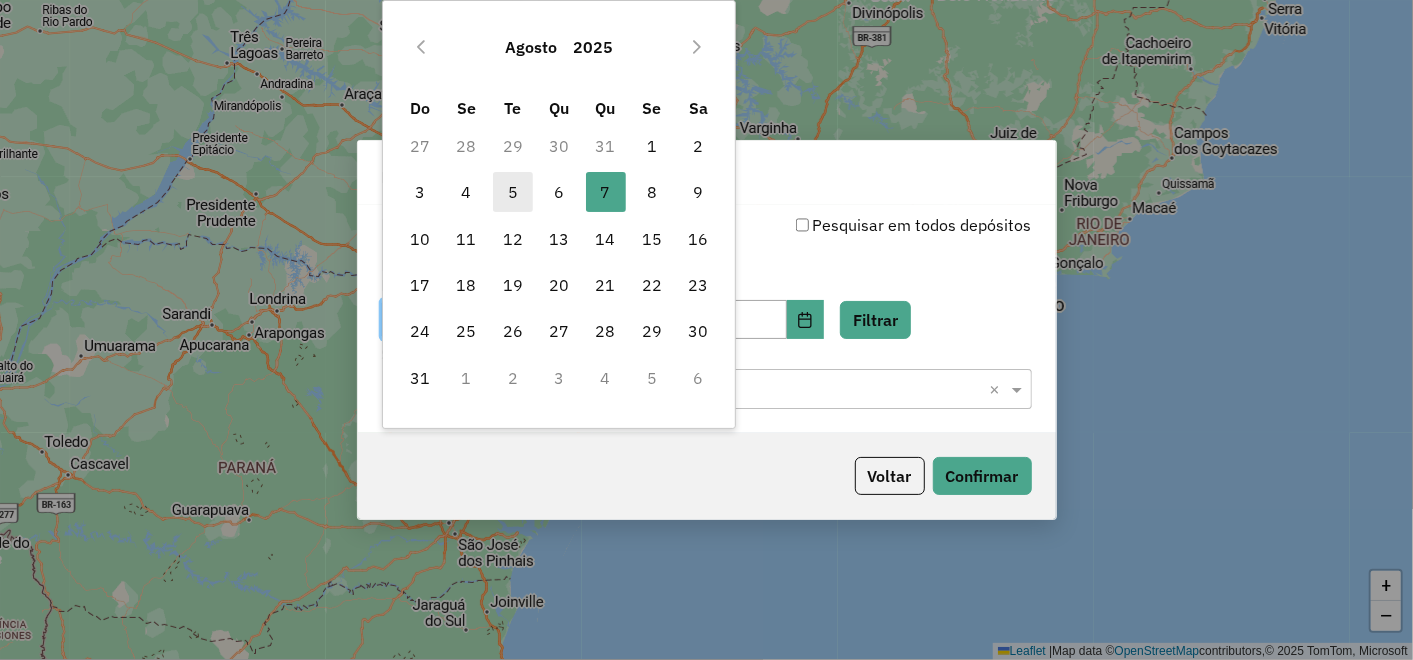 click on "5" at bounding box center [513, 192] 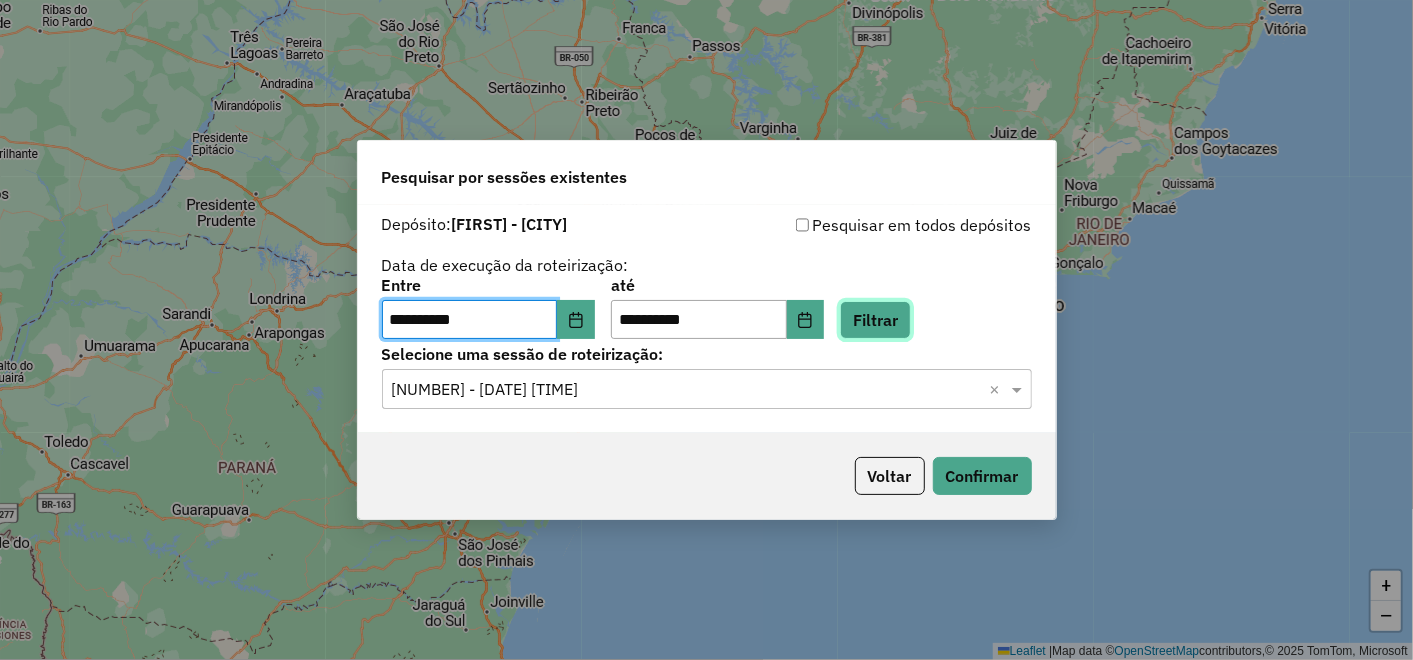 click on "Filtrar" 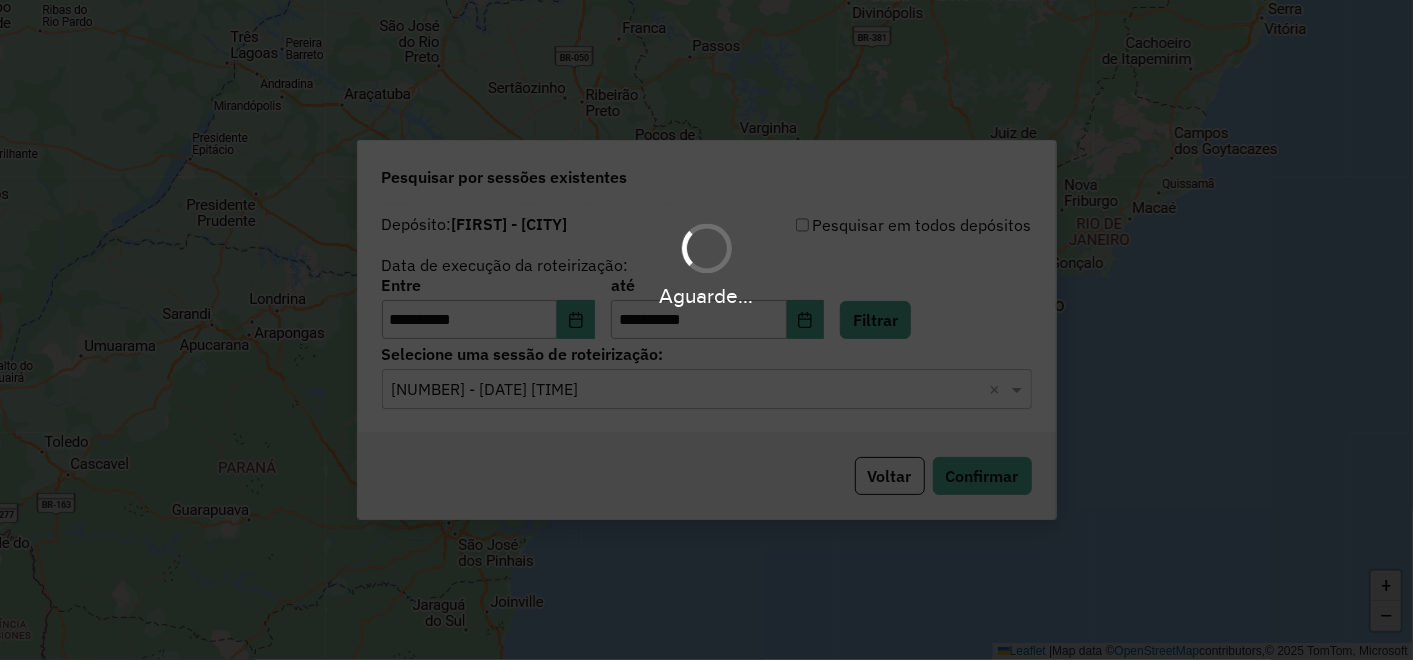 click on "**********" at bounding box center (706, 330) 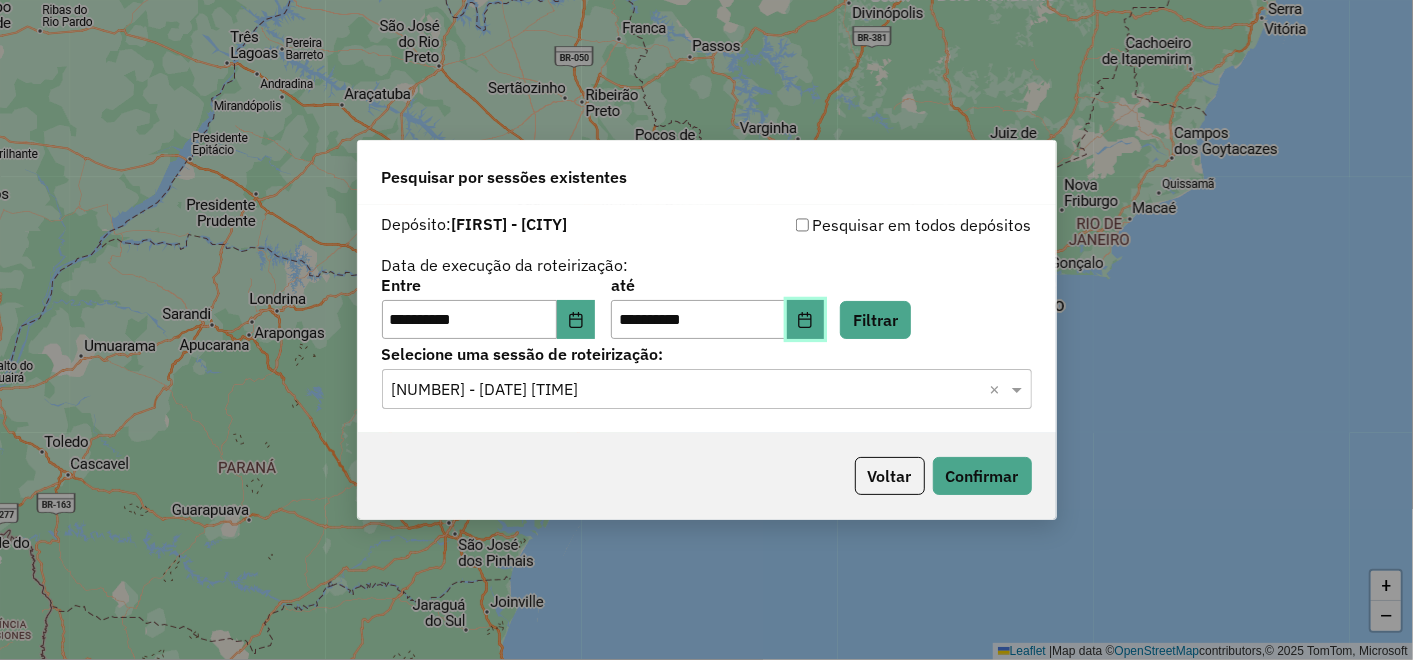 click 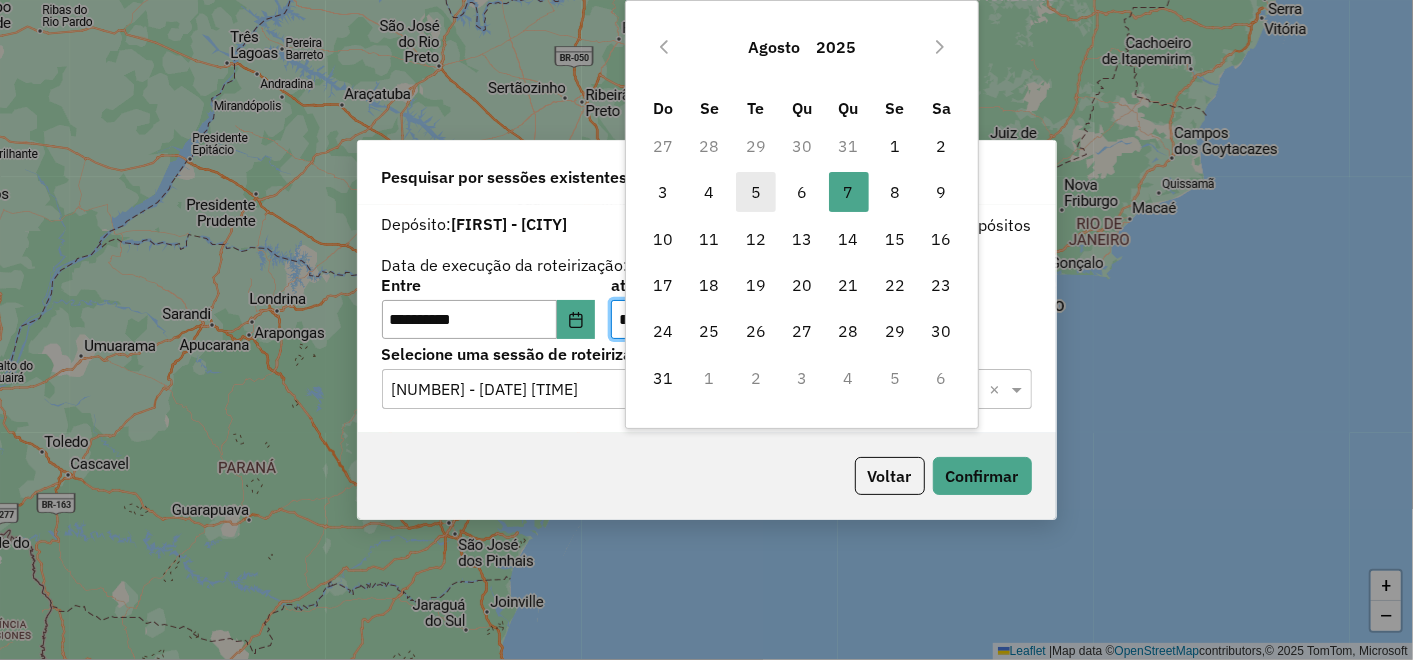 click on "5" at bounding box center (756, 192) 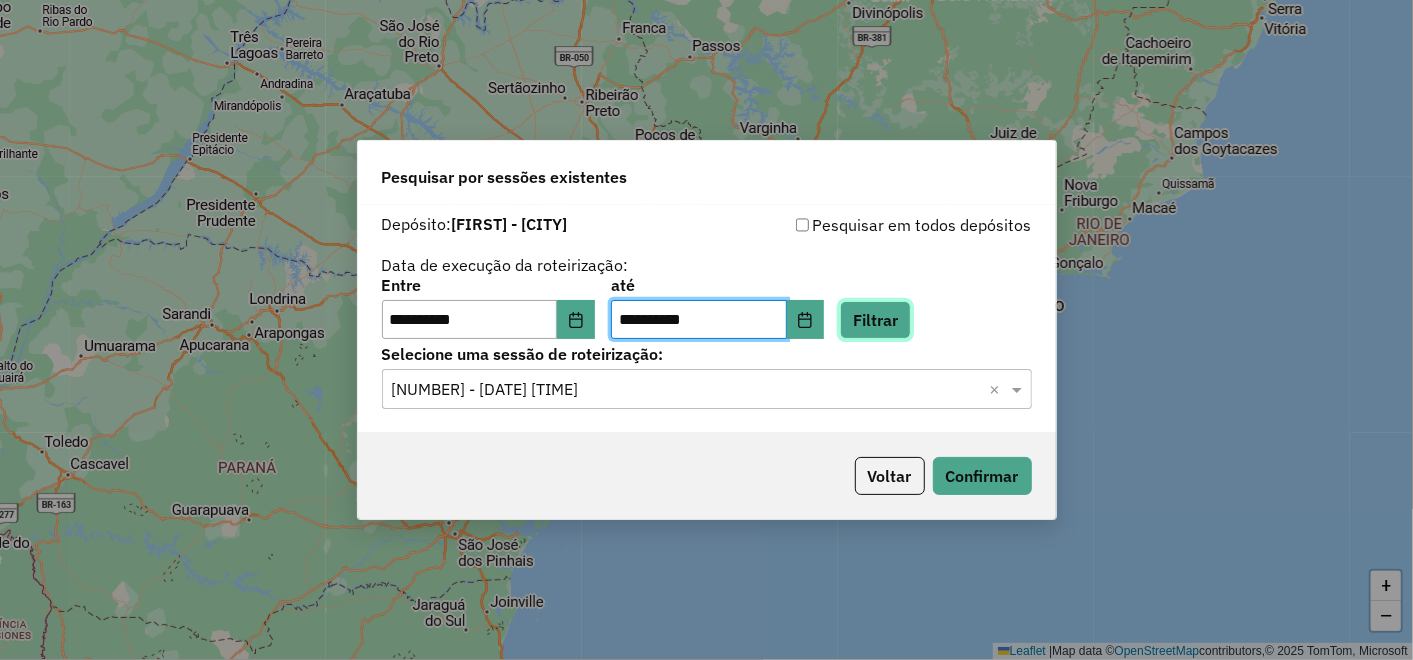 click on "Filtrar" 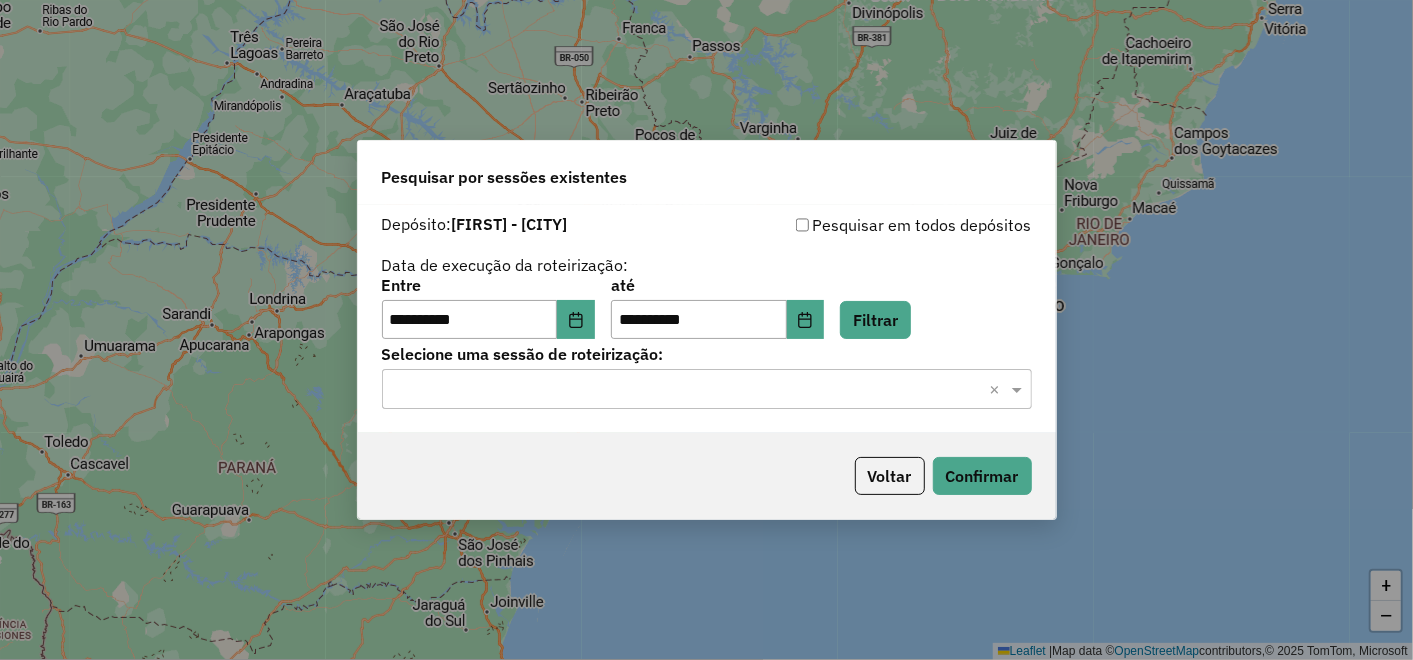 click 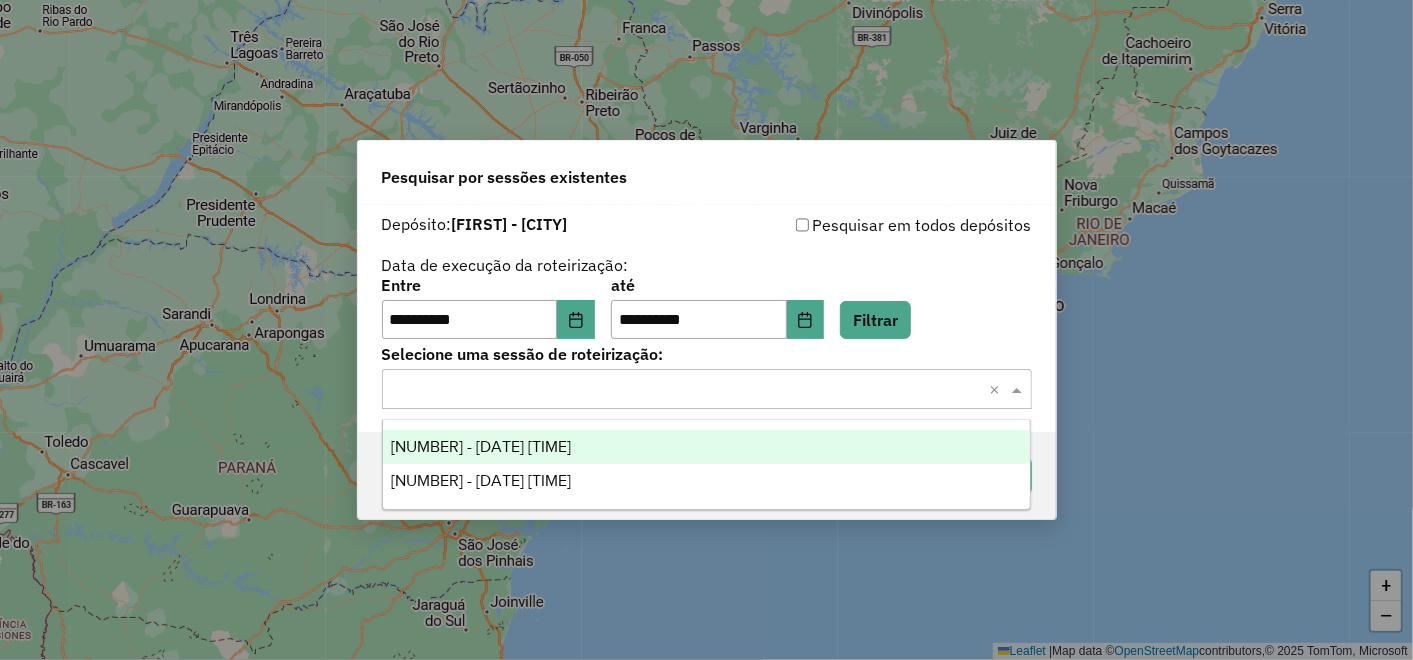 click on "[NUMBER] - [DATE] [TIME]" at bounding box center (706, 447) 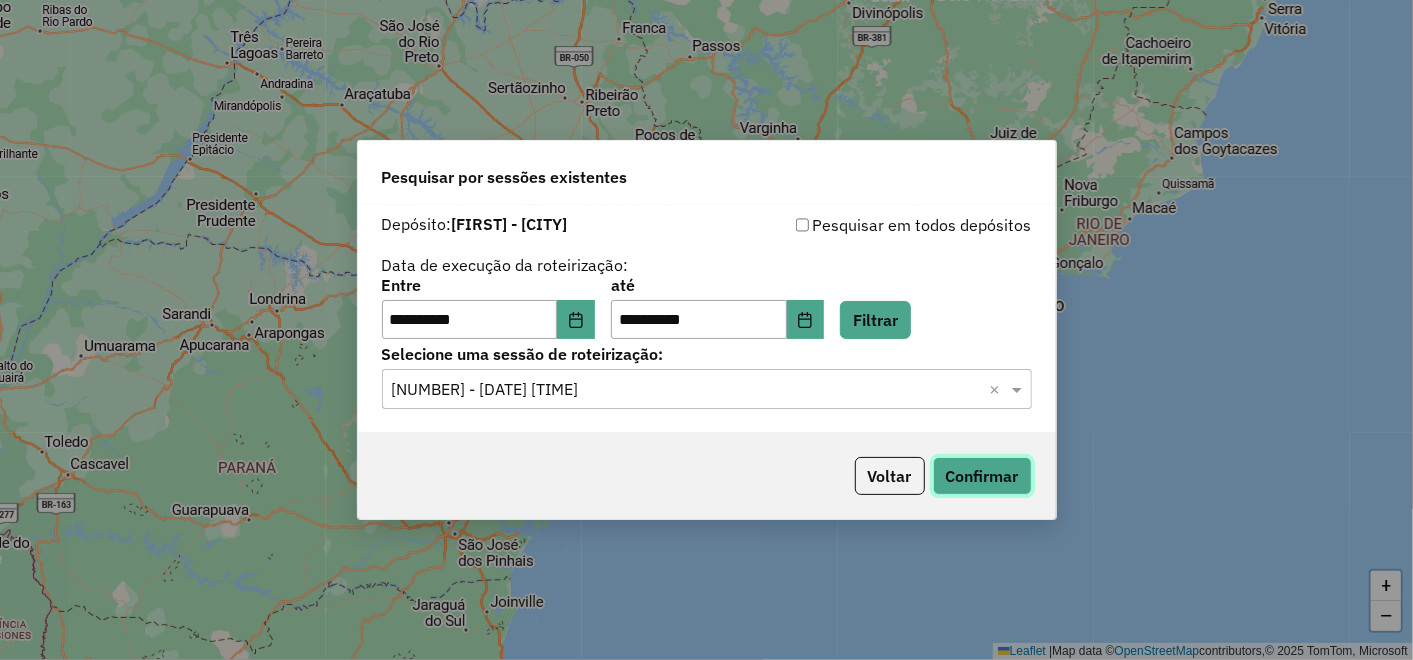 click on "Confirmar" 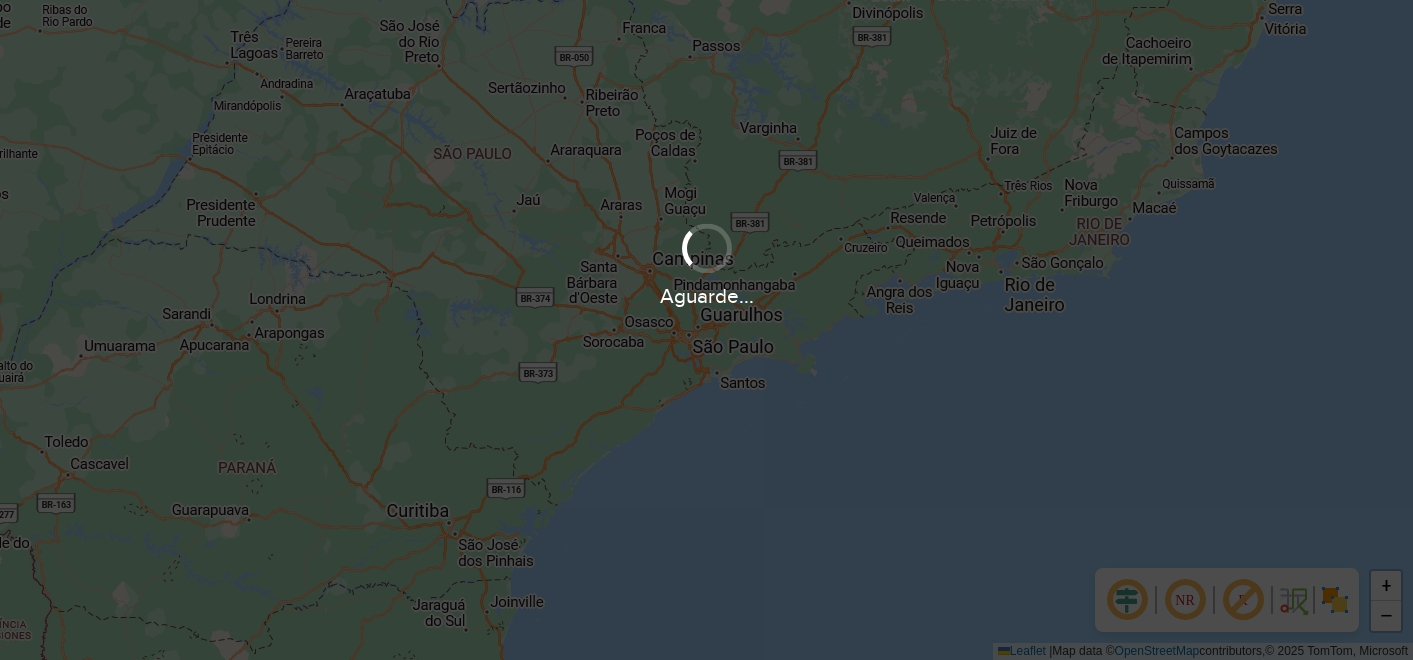 scroll, scrollTop: 0, scrollLeft: 0, axis: both 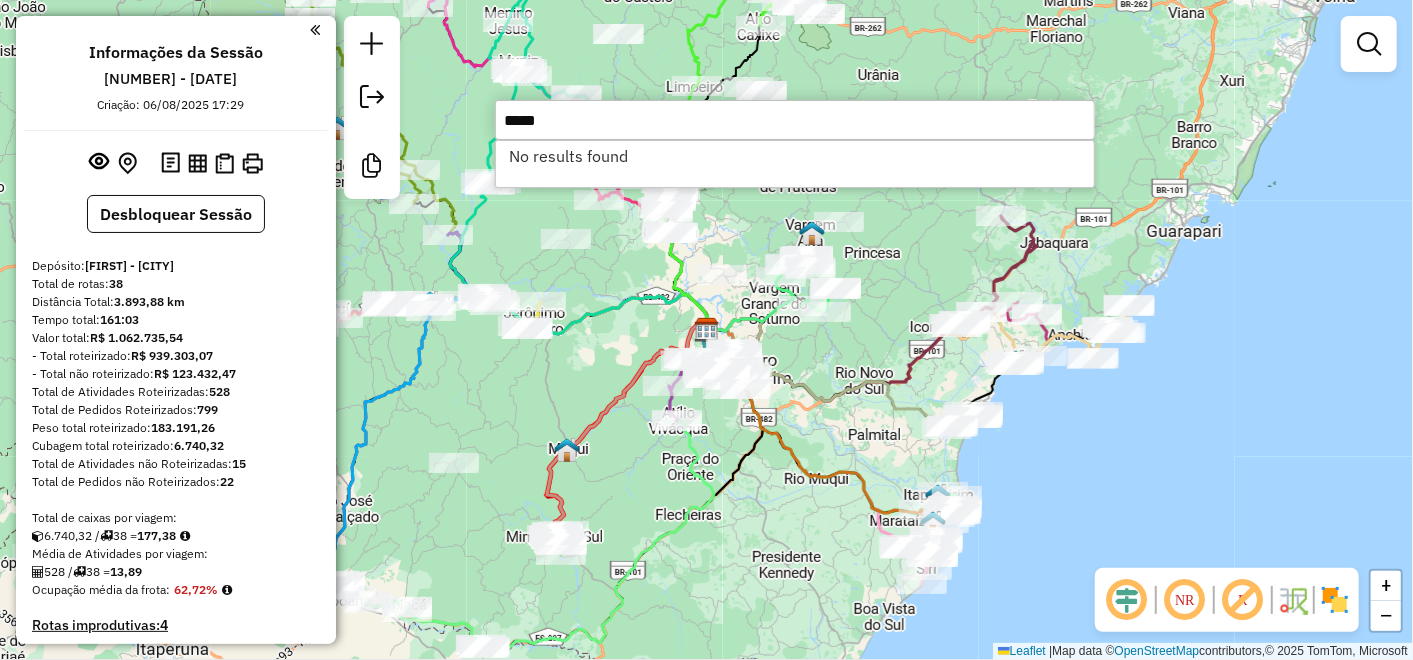 type on "*****" 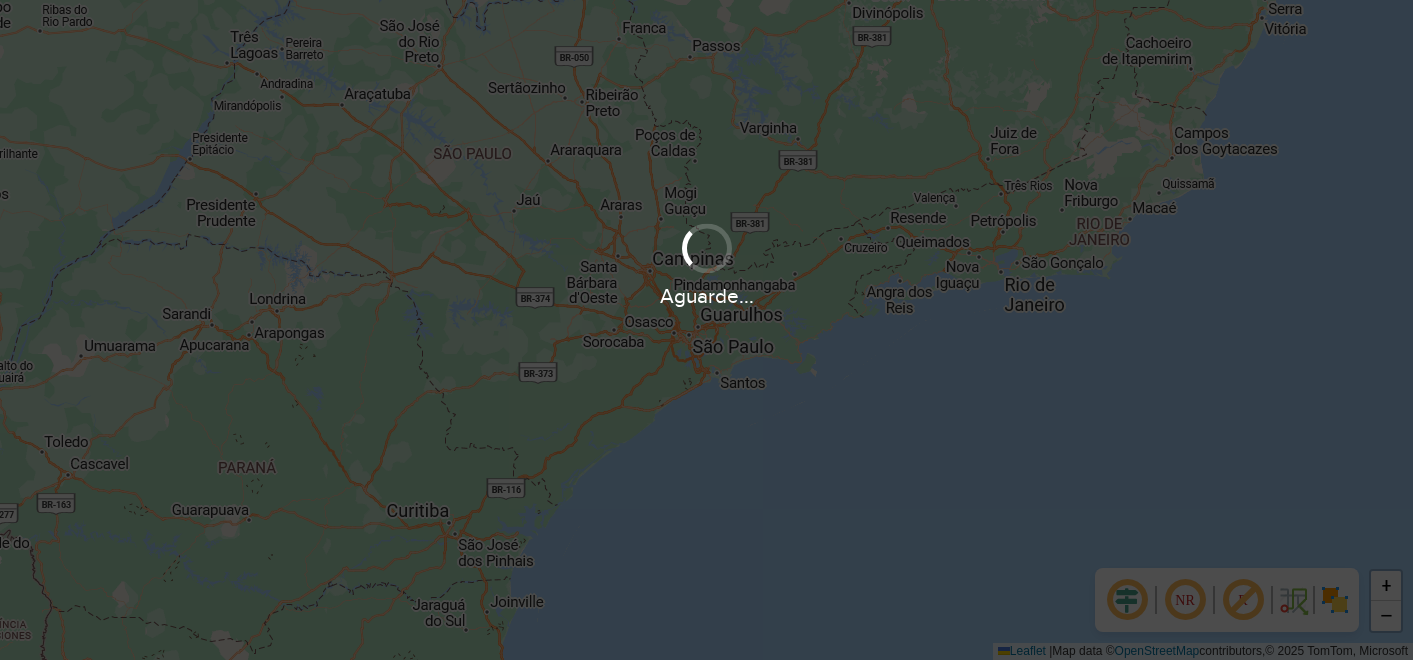 scroll, scrollTop: 0, scrollLeft: 0, axis: both 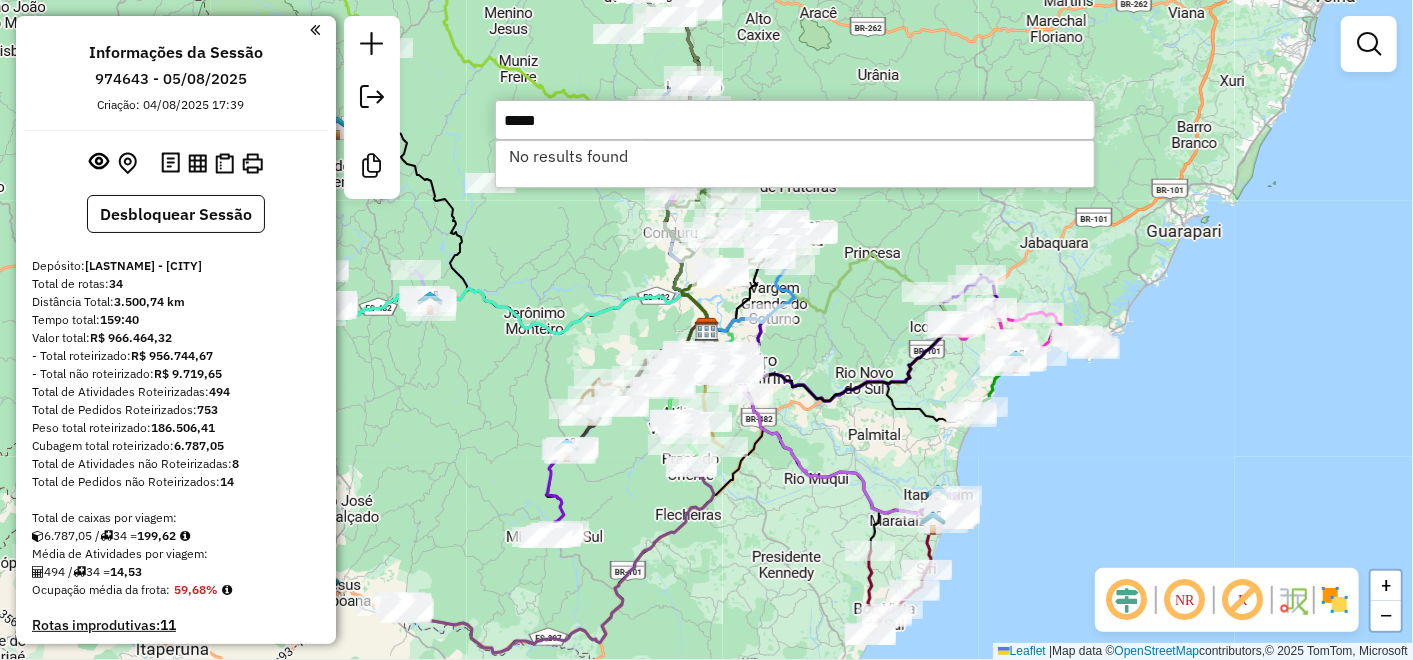 type on "*****" 